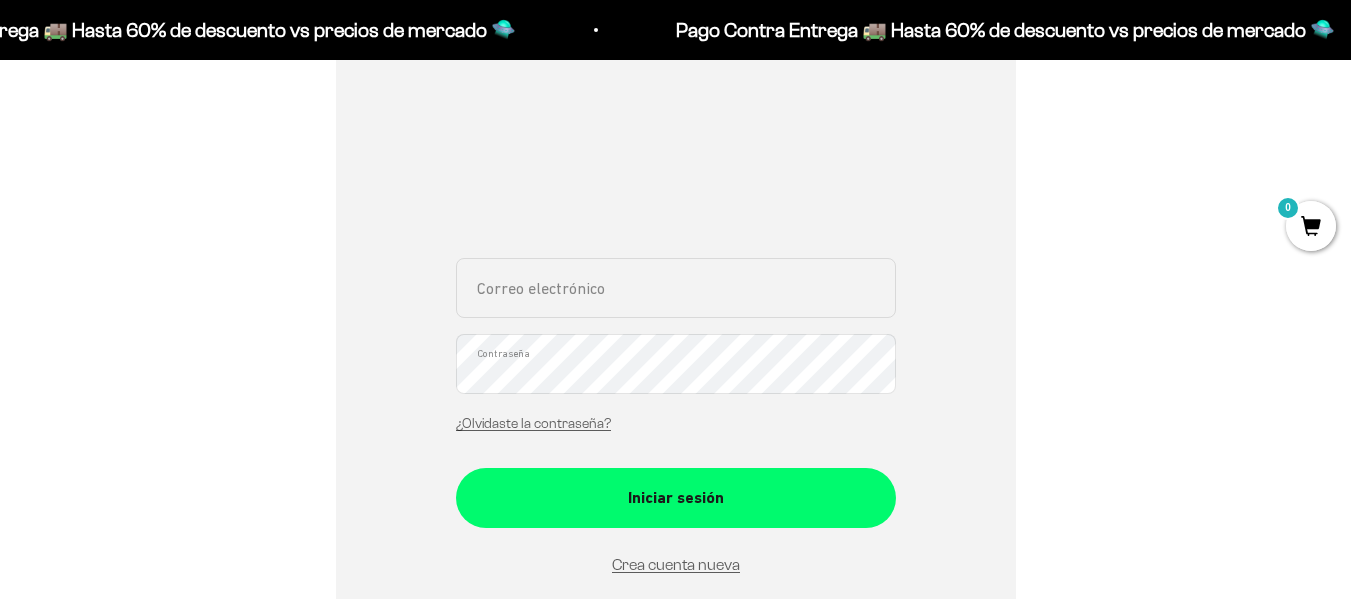 scroll, scrollTop: 320, scrollLeft: 0, axis: vertical 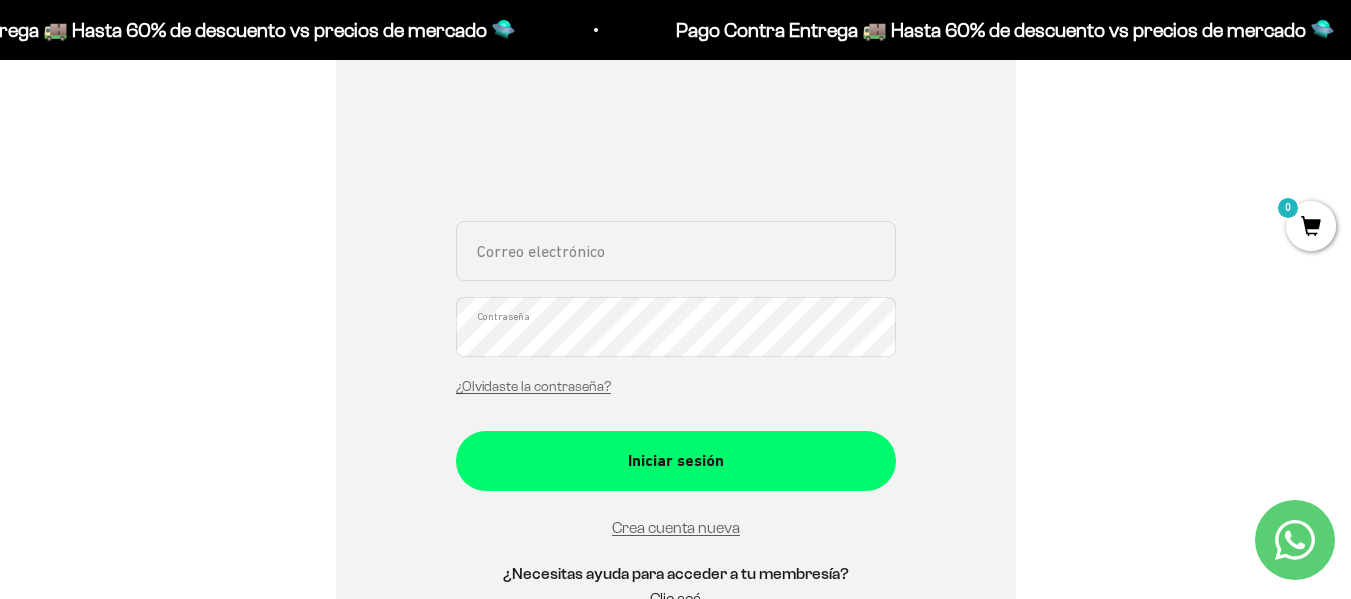 click on "Correo electrónico" at bounding box center [676, 251] 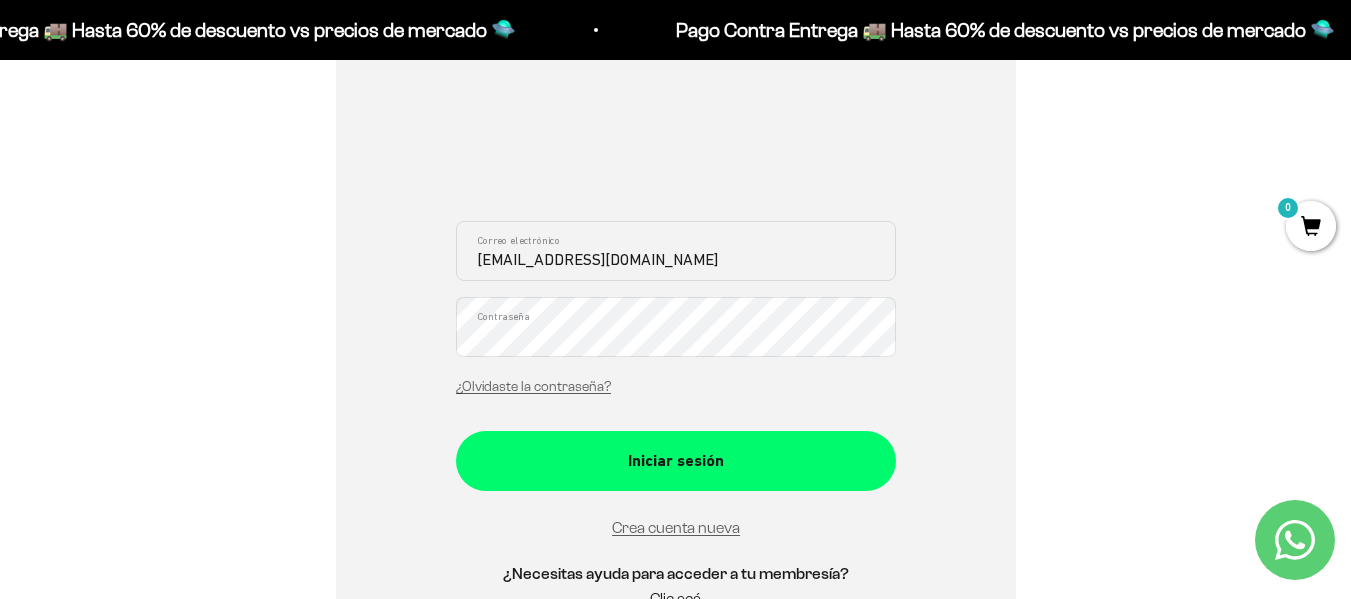 type on "[EMAIL_ADDRESS][DOMAIN_NAME]" 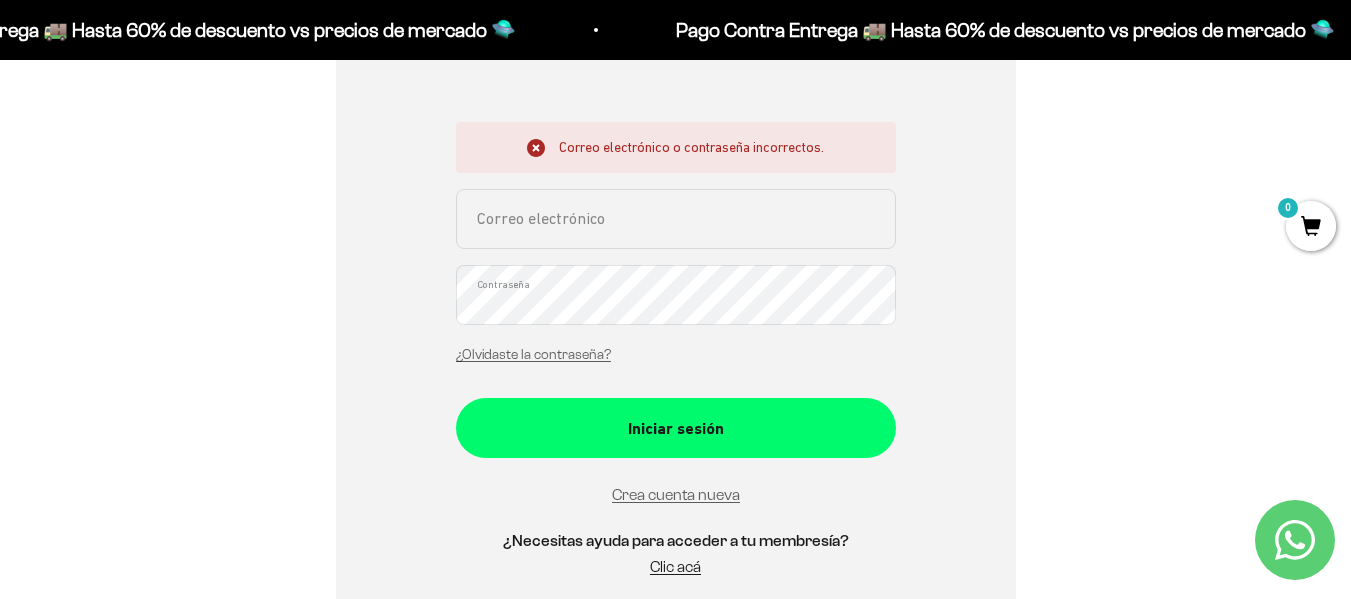 scroll, scrollTop: 423, scrollLeft: 0, axis: vertical 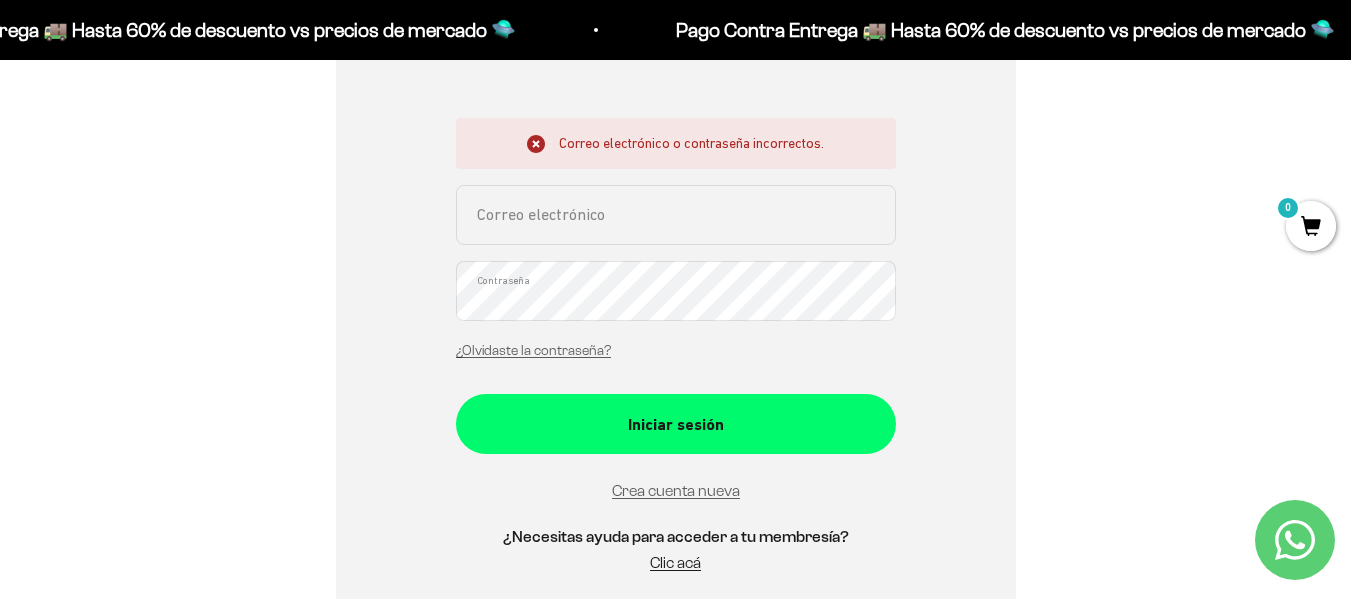click on "Correo electrónico" at bounding box center [676, 215] 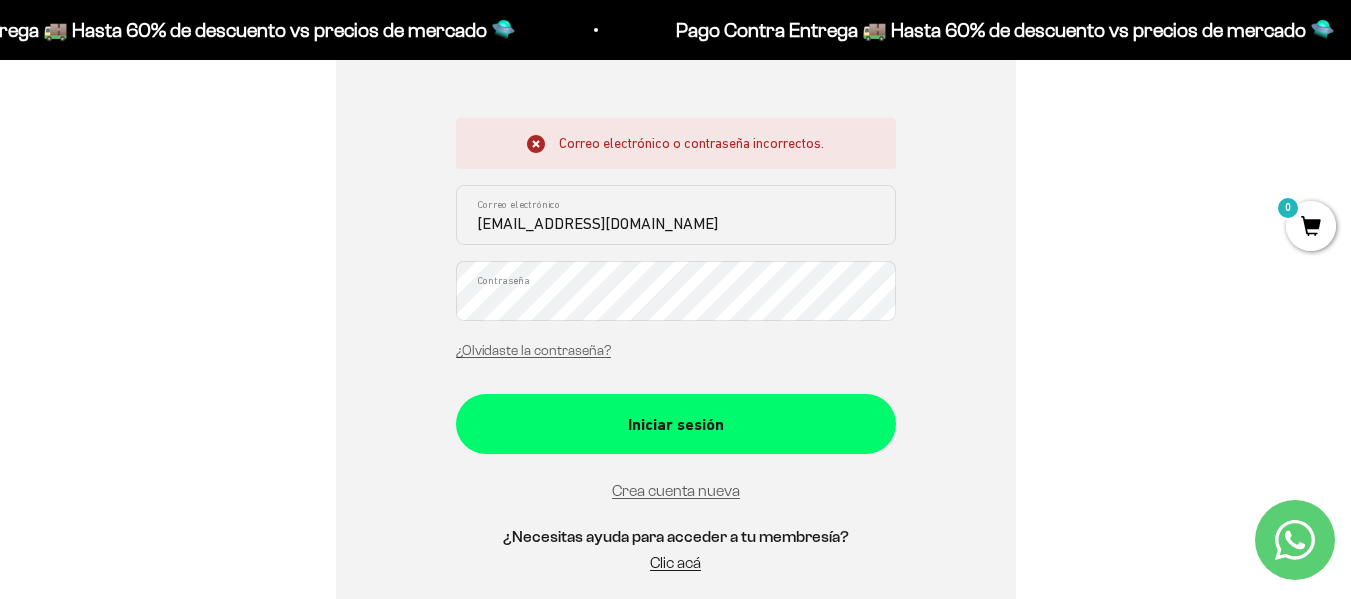 type on "[EMAIL_ADDRESS][DOMAIN_NAME]" 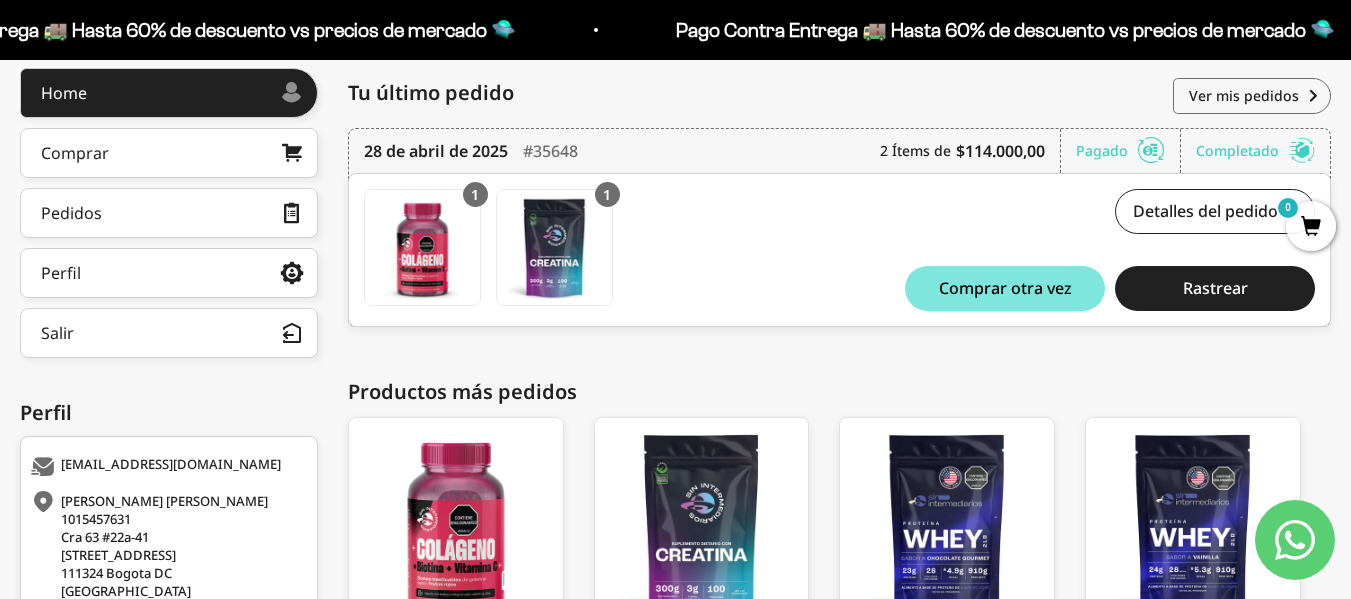 scroll, scrollTop: 280, scrollLeft: 0, axis: vertical 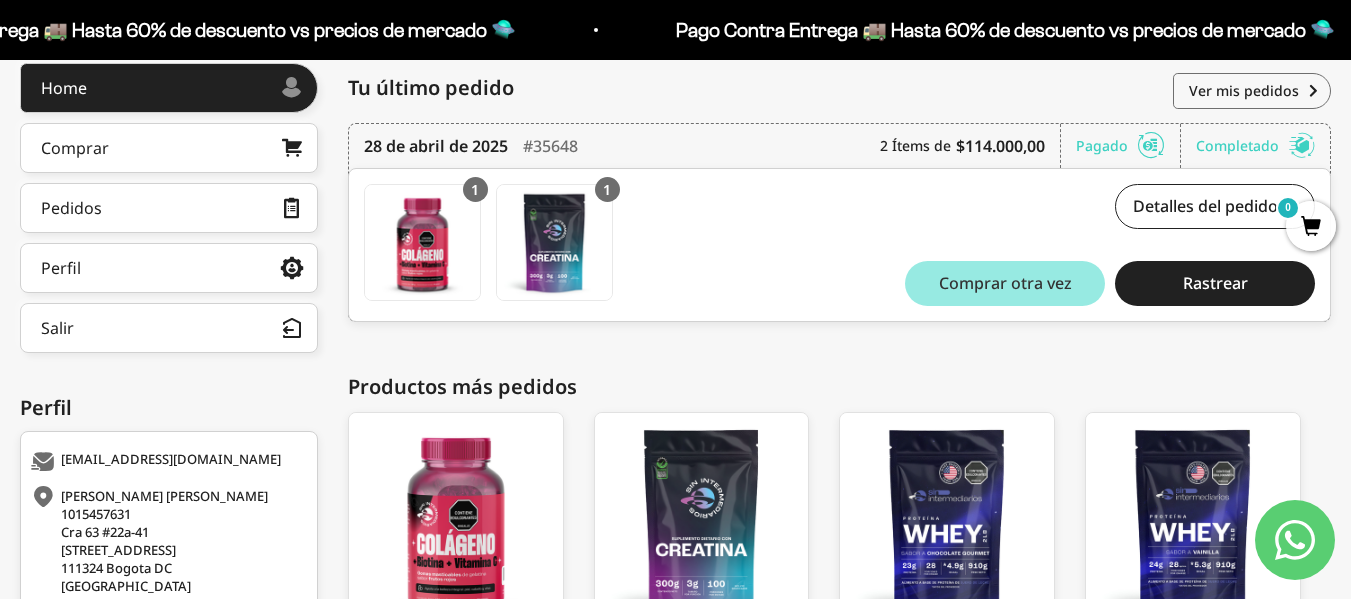 click on "Comprar otra vez" at bounding box center (1005, 283) 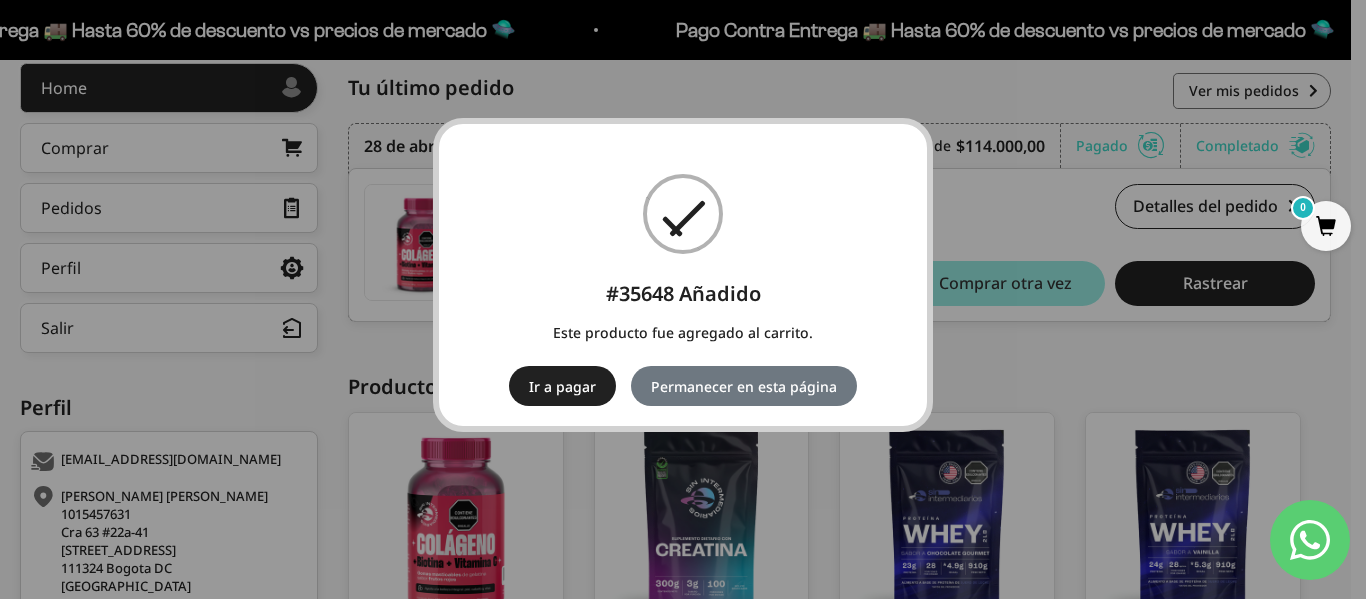 click on "Ir a pagar" at bounding box center (562, 386) 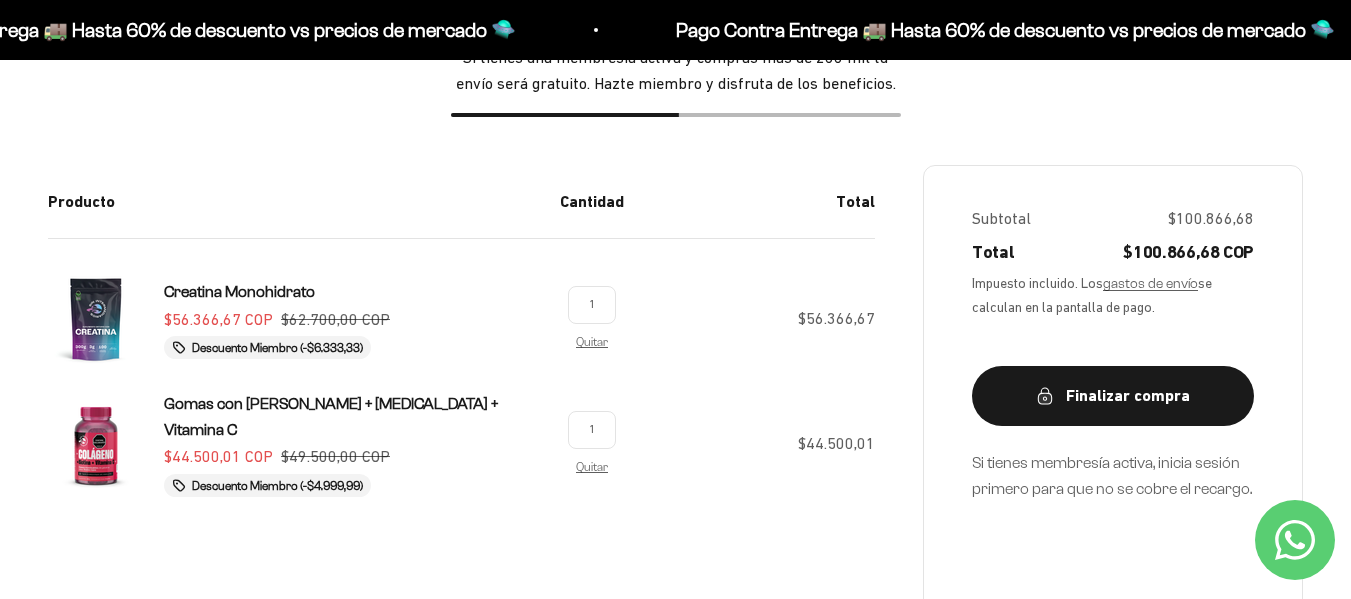 scroll, scrollTop: 0, scrollLeft: 0, axis: both 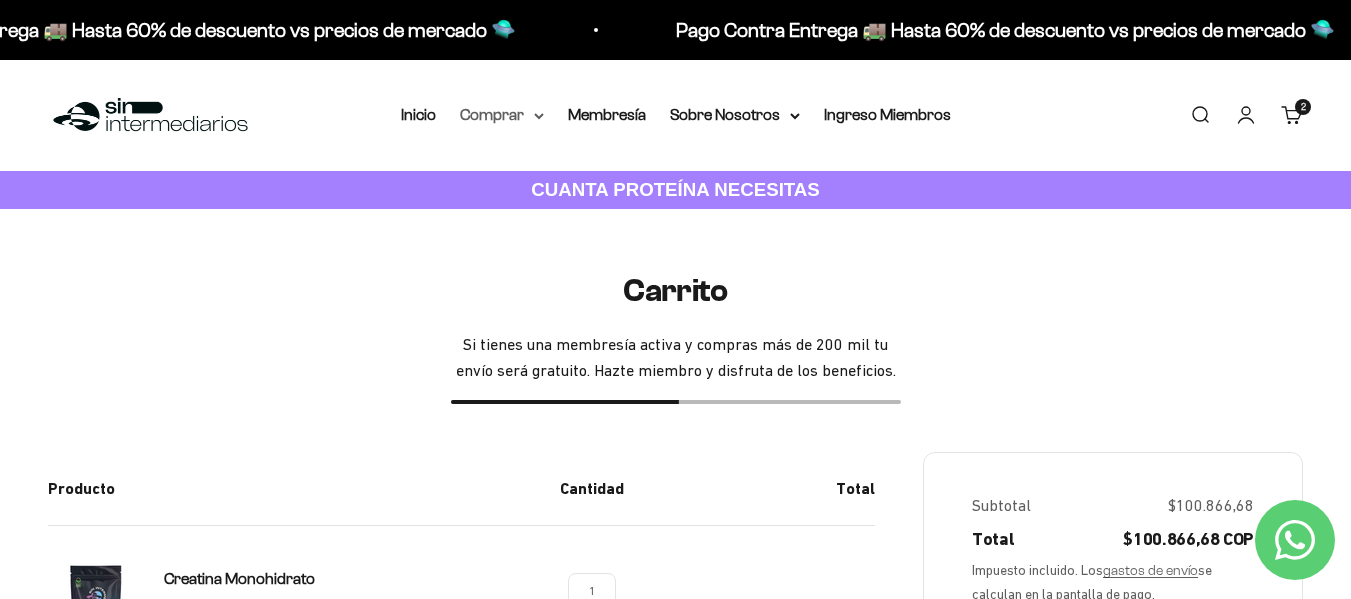 click on "Comprar" at bounding box center [502, 115] 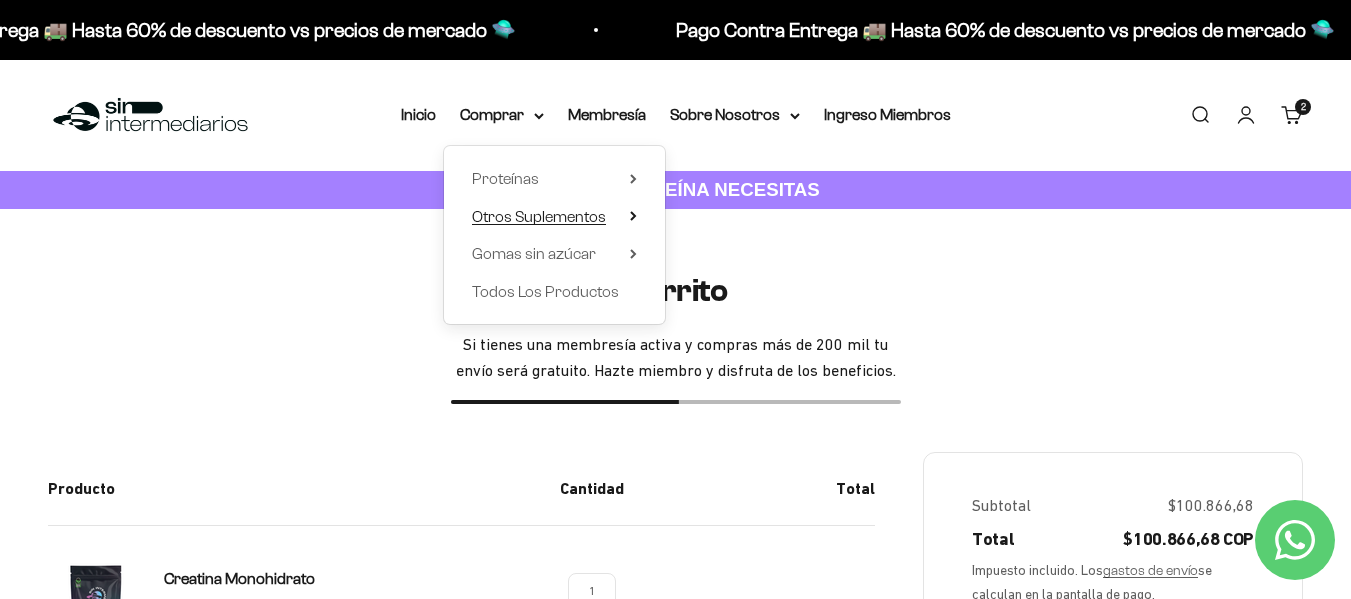 click on "Otros Suplementos" at bounding box center (539, 216) 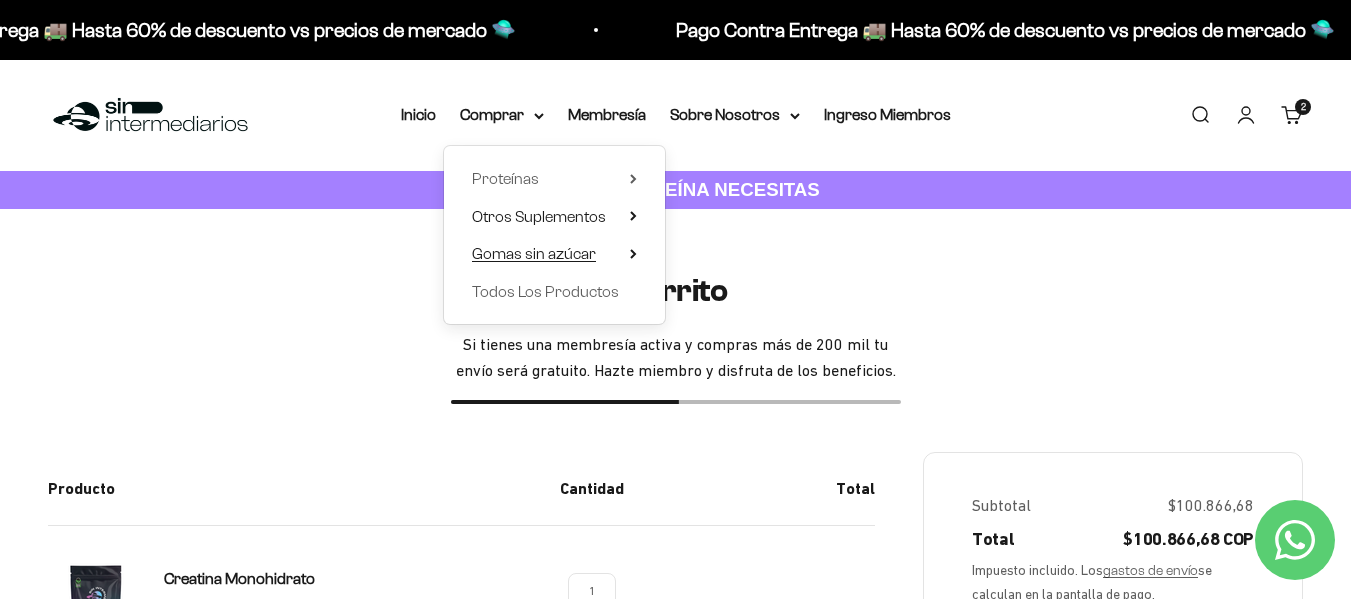 click on "Gomas sin azúcar" at bounding box center (554, 254) 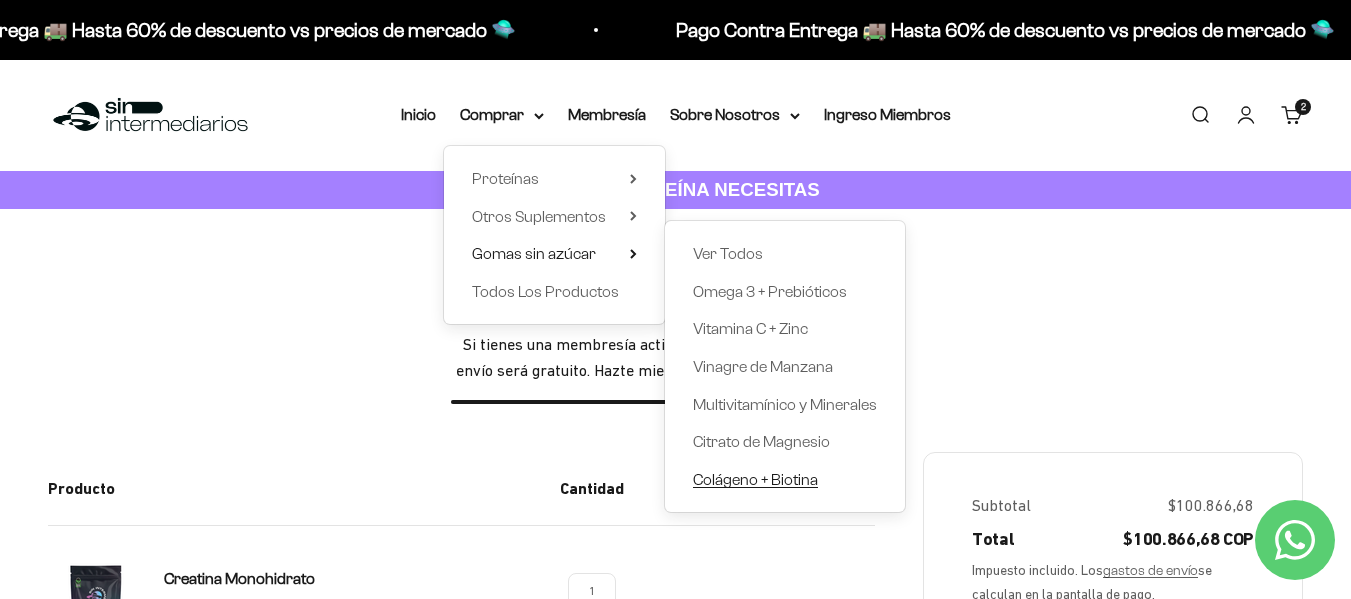 click on "Colágeno + Biotina" at bounding box center (755, 479) 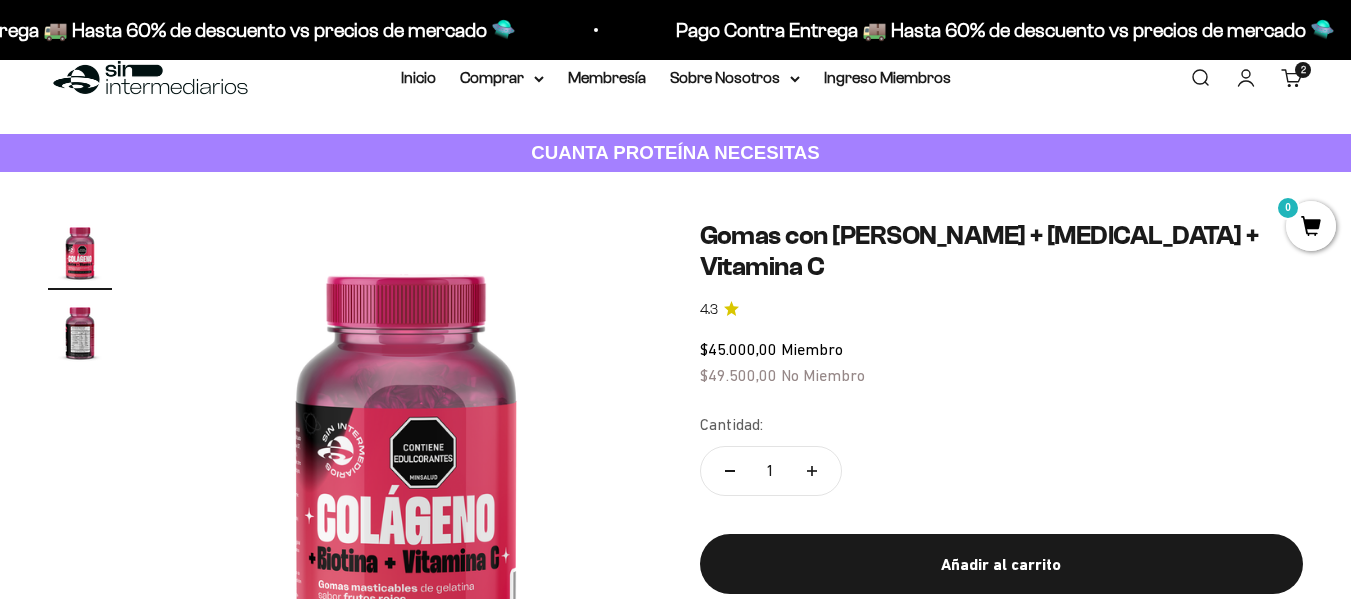 scroll, scrollTop: 40, scrollLeft: 0, axis: vertical 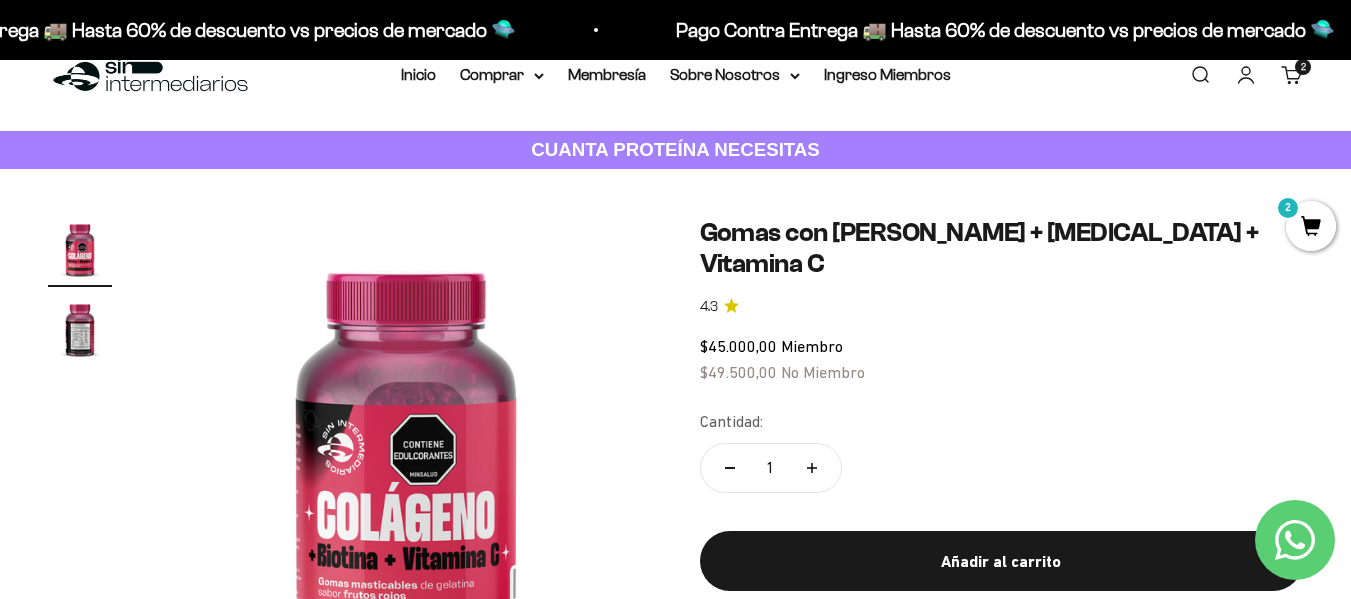 click 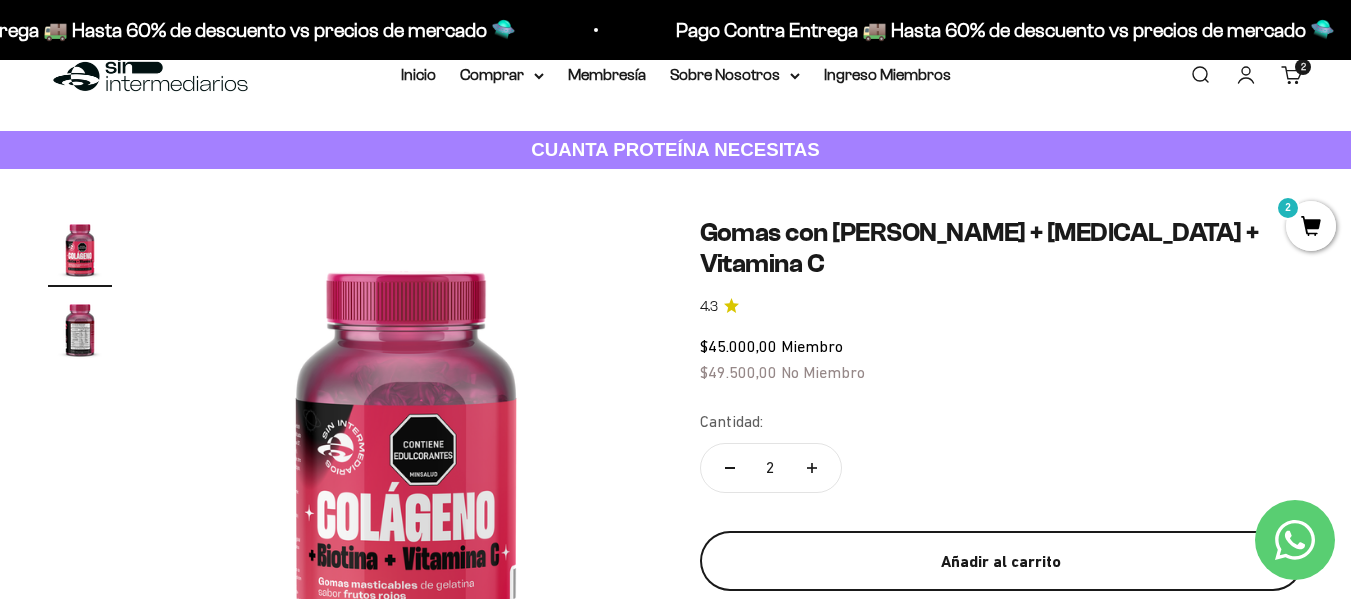 click on "Añadir al carrito" at bounding box center [1002, 562] 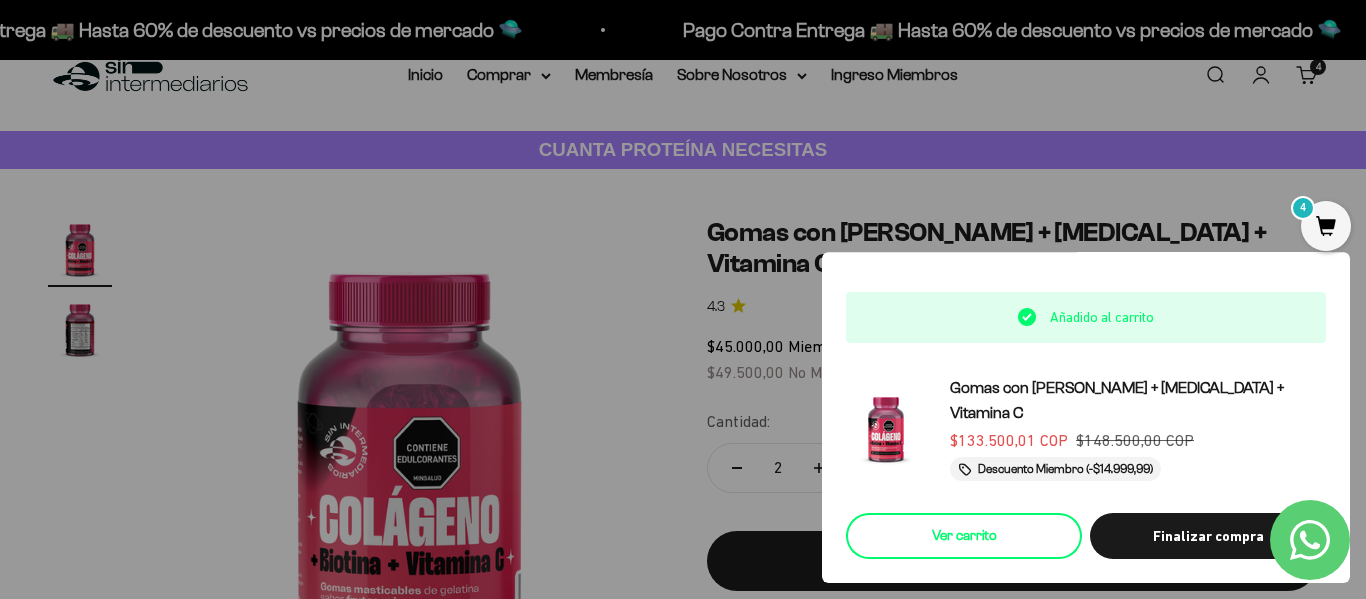 click on "Ver carrito" at bounding box center (964, 536) 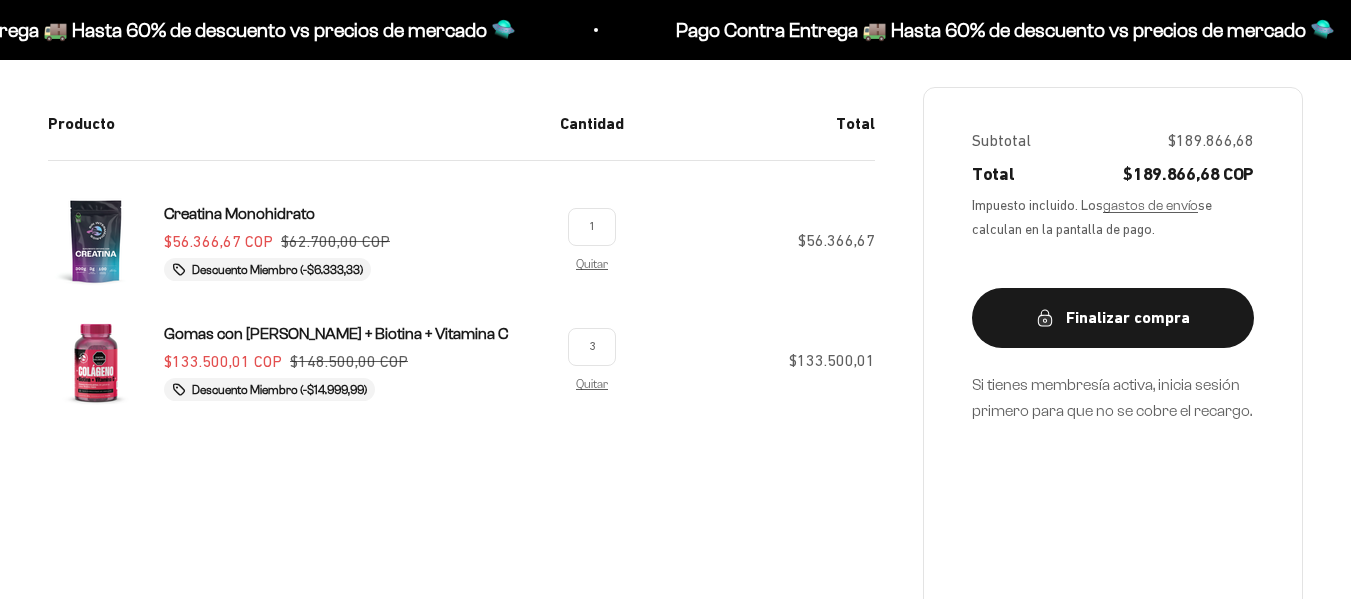 scroll, scrollTop: 367, scrollLeft: 0, axis: vertical 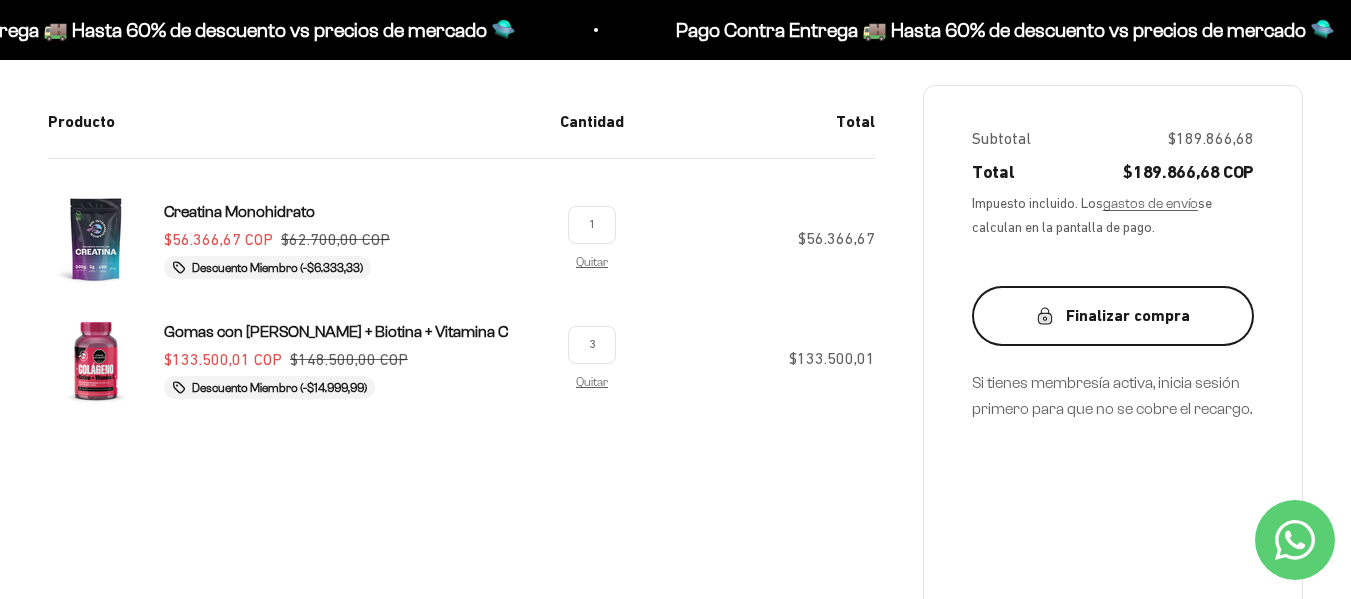 click on "Finalizar compra" at bounding box center (1113, 316) 